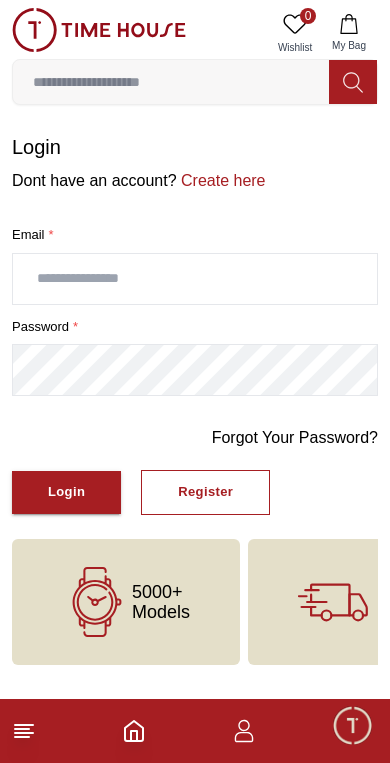 scroll, scrollTop: 76, scrollLeft: 0, axis: vertical 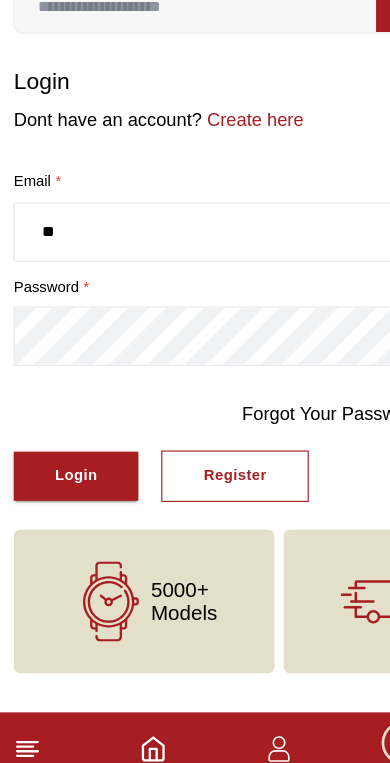 type on "*" 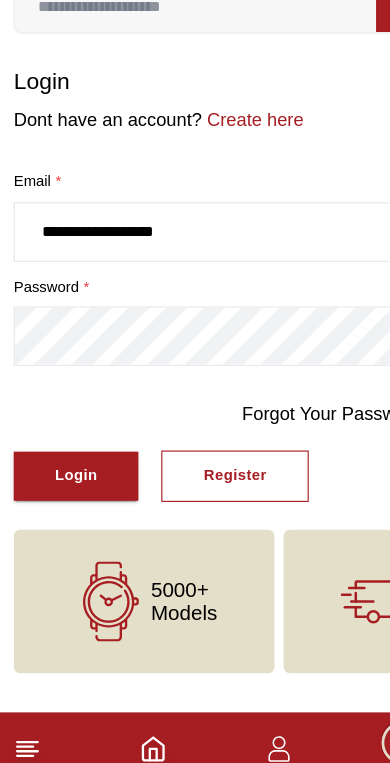 type on "**********" 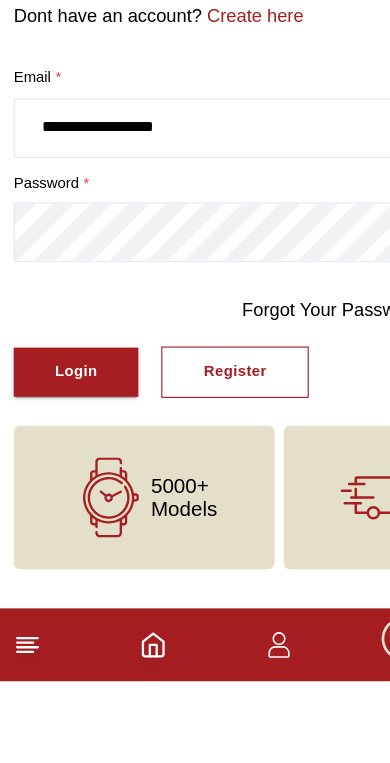 click on "Register" at bounding box center [205, 492] 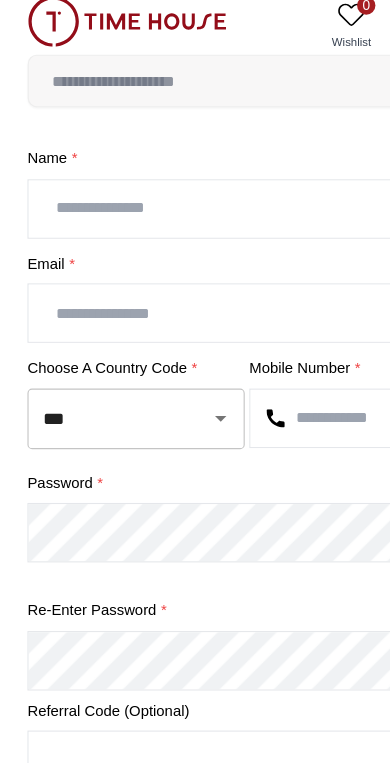 scroll, scrollTop: 0, scrollLeft: 0, axis: both 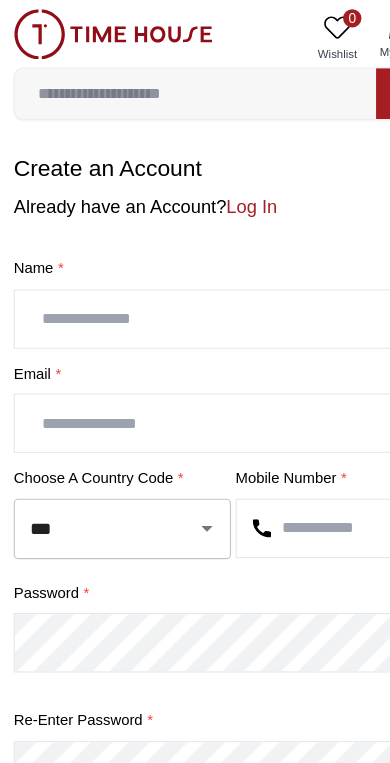 click at bounding box center [99, 30] 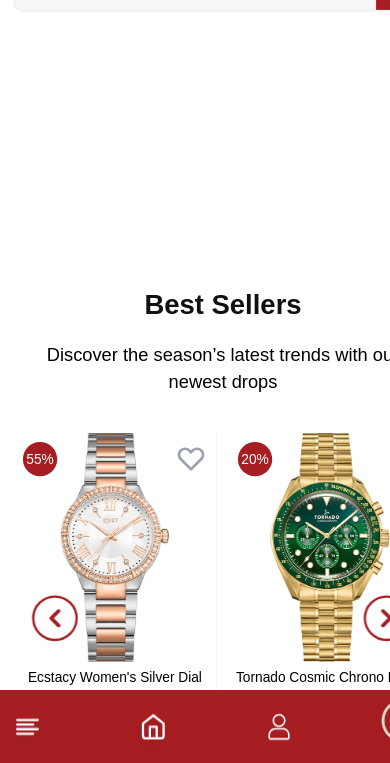 scroll, scrollTop: 152, scrollLeft: 0, axis: vertical 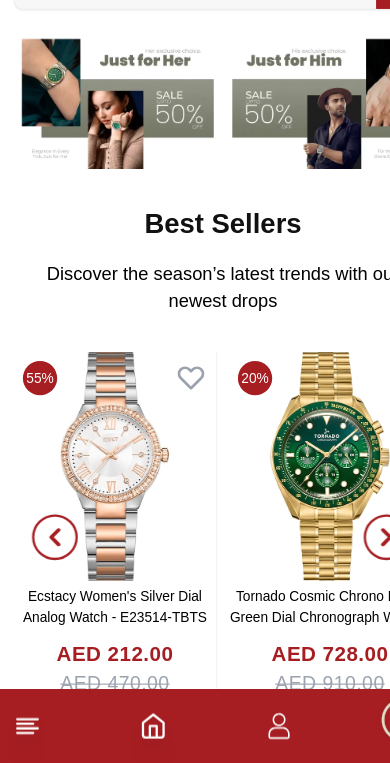 click 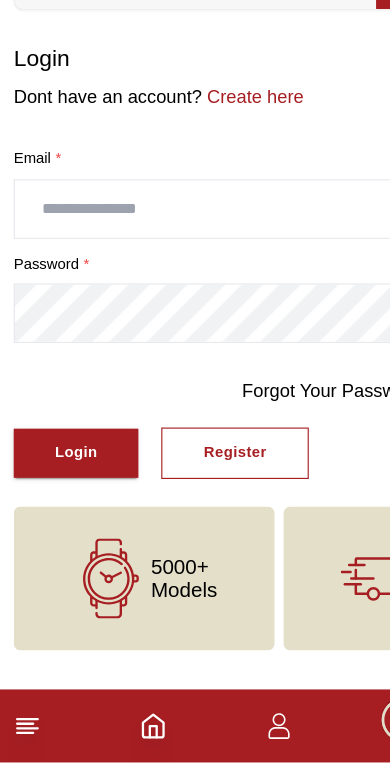 scroll, scrollTop: 0, scrollLeft: 0, axis: both 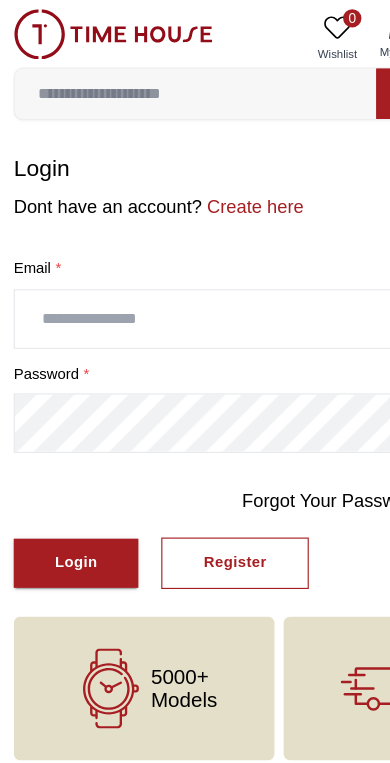 click on "5000+ Models" at bounding box center (126, 602) 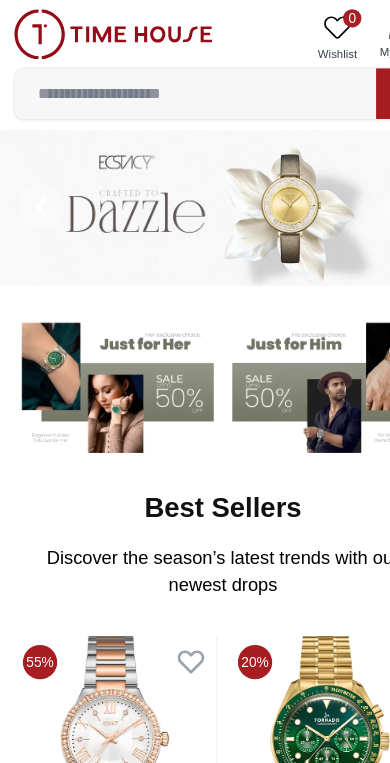 click at bounding box center [48, 718] 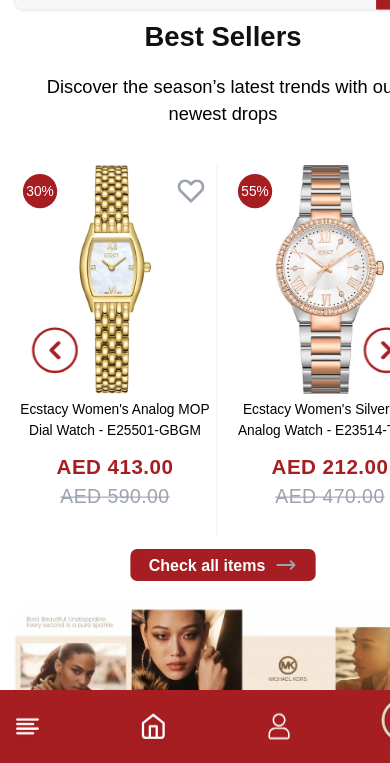 scroll, scrollTop: 320, scrollLeft: 0, axis: vertical 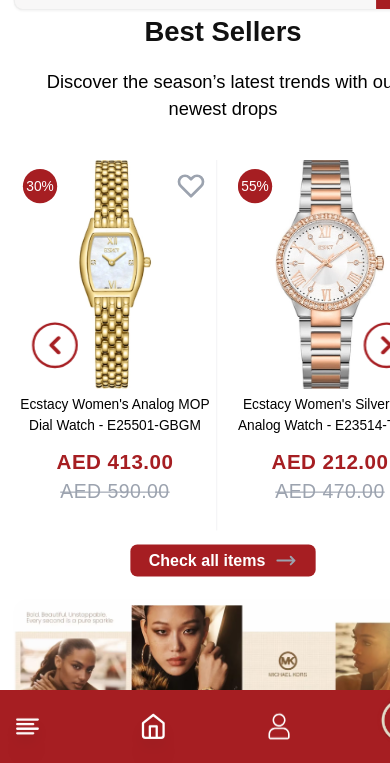 click 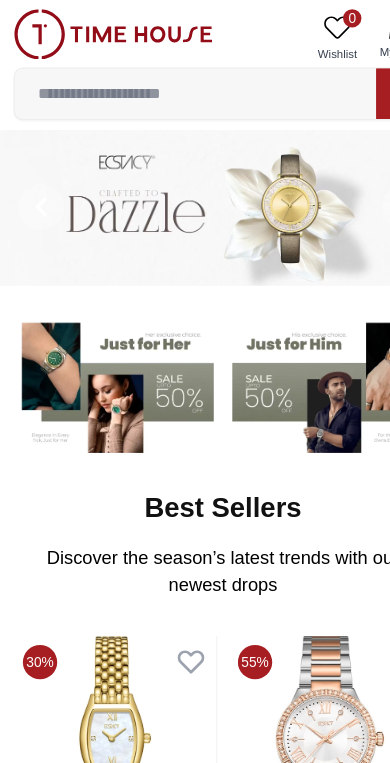click at bounding box center (100, 656) 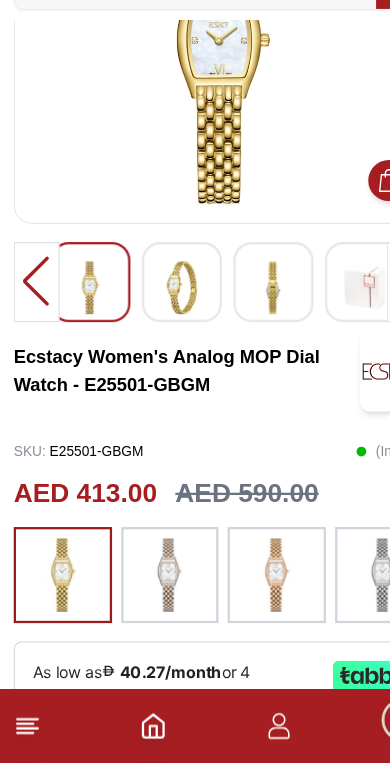 scroll, scrollTop: 132, scrollLeft: 0, axis: vertical 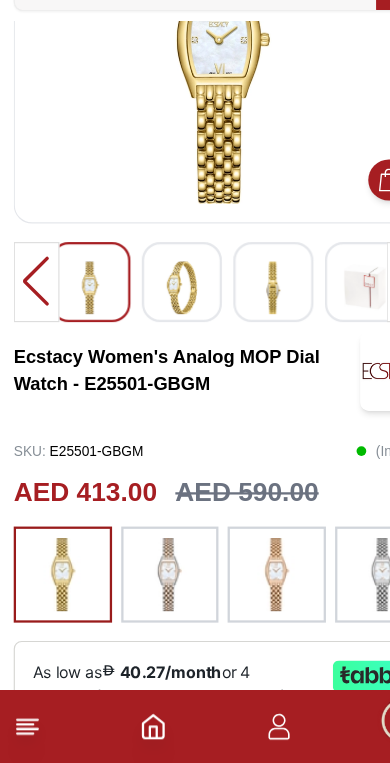 click 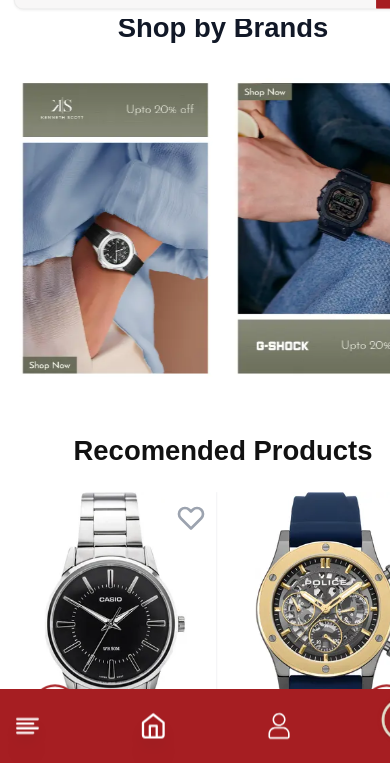 scroll, scrollTop: 1522, scrollLeft: 0, axis: vertical 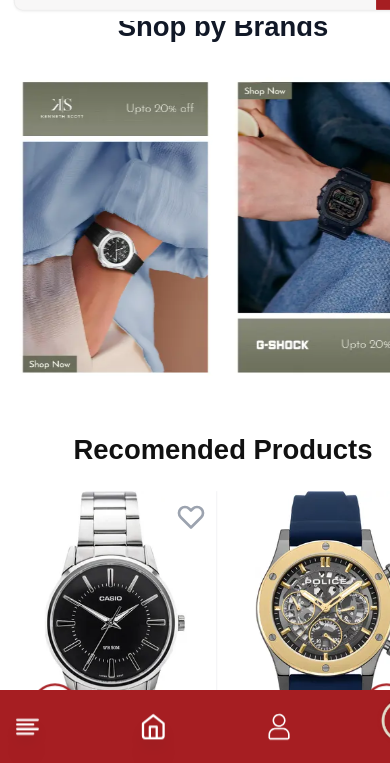 click at bounding box center [289, 294] 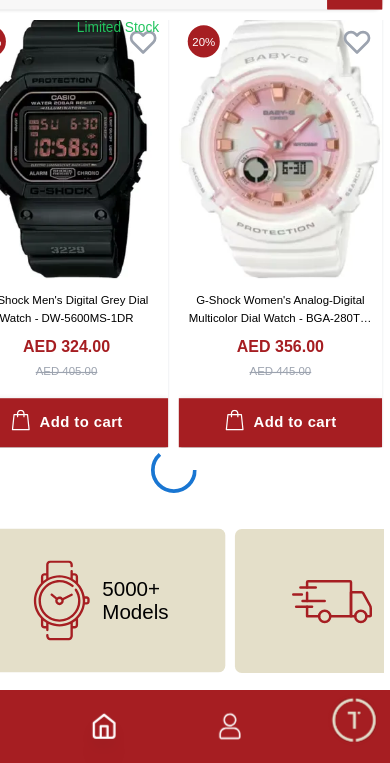 scroll, scrollTop: 4067, scrollLeft: 0, axis: vertical 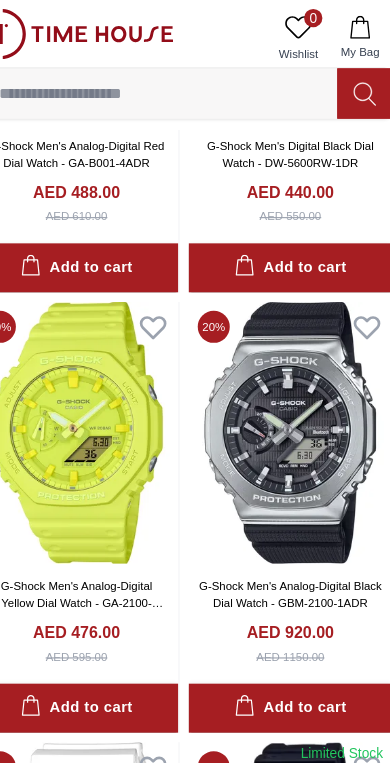 click 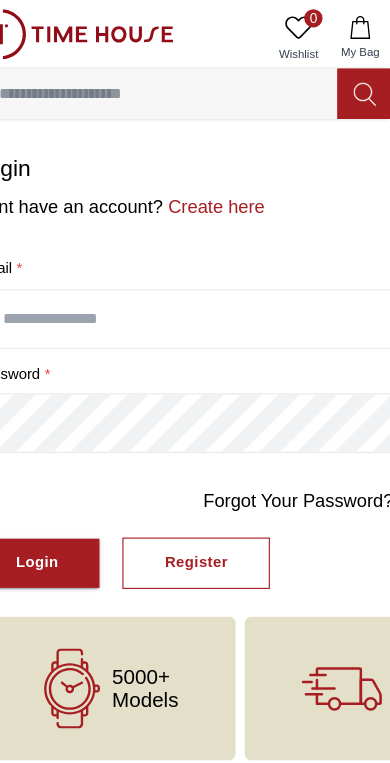 scroll, scrollTop: 0, scrollLeft: 0, axis: both 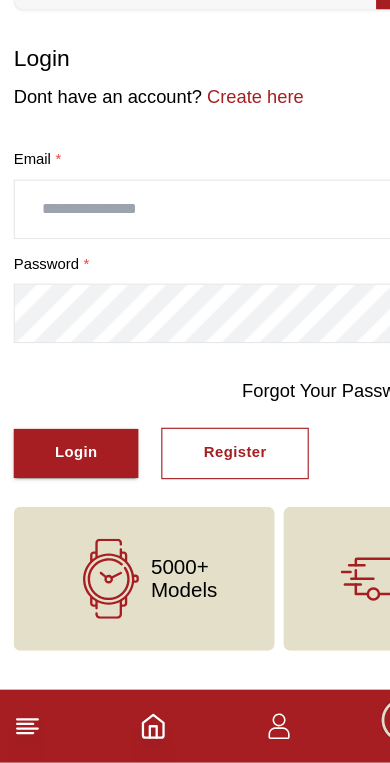 click at bounding box center [195, 279] 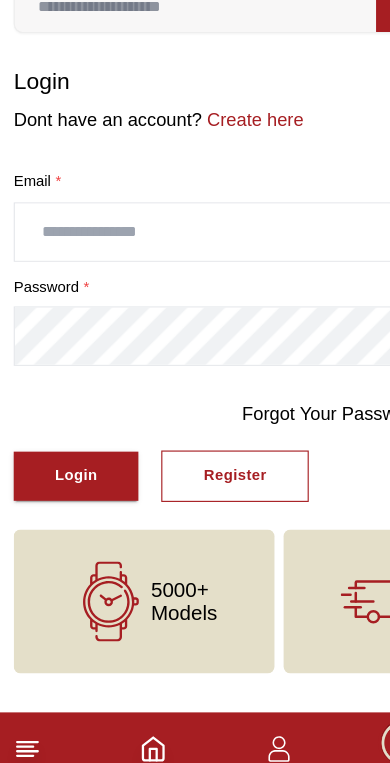 type on "*" 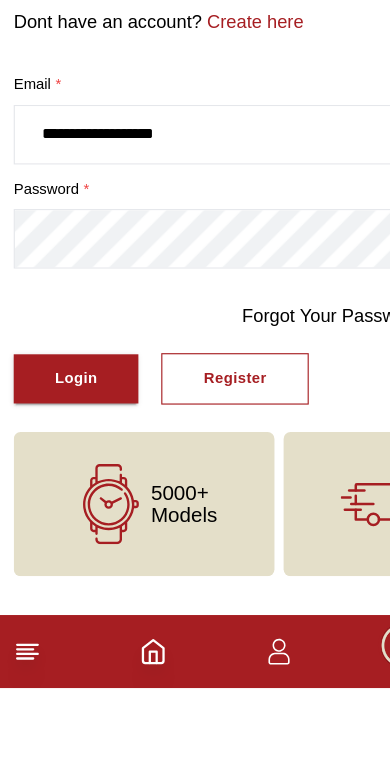type on "**********" 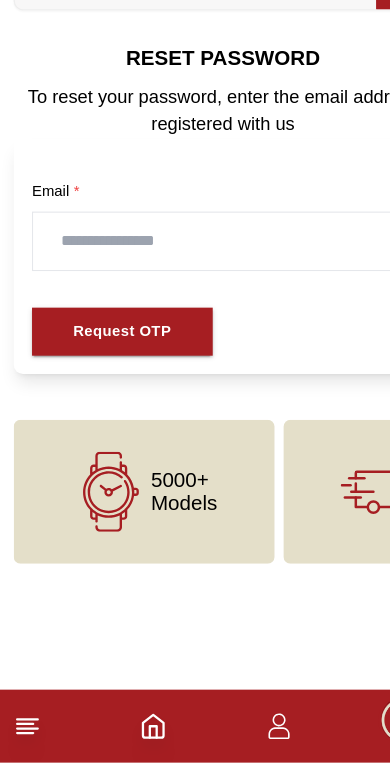 click at bounding box center [195, 307] 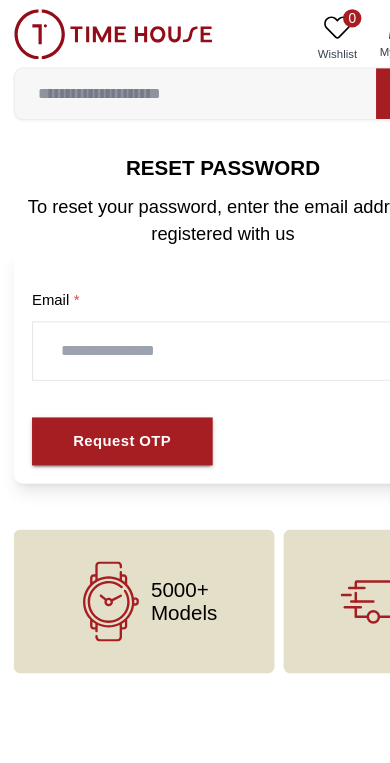 click at bounding box center (99, 30) 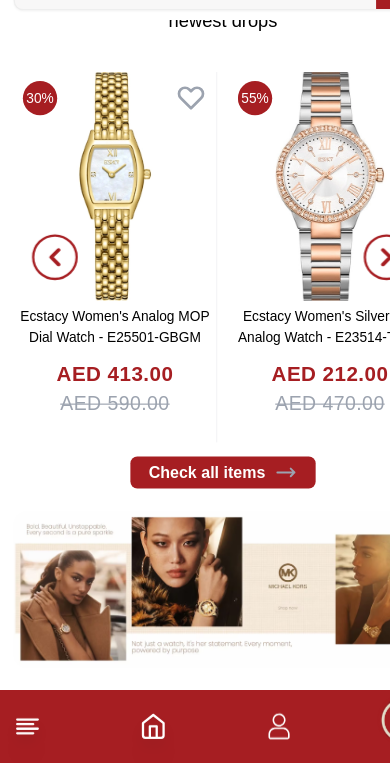 scroll, scrollTop: 397, scrollLeft: 0, axis: vertical 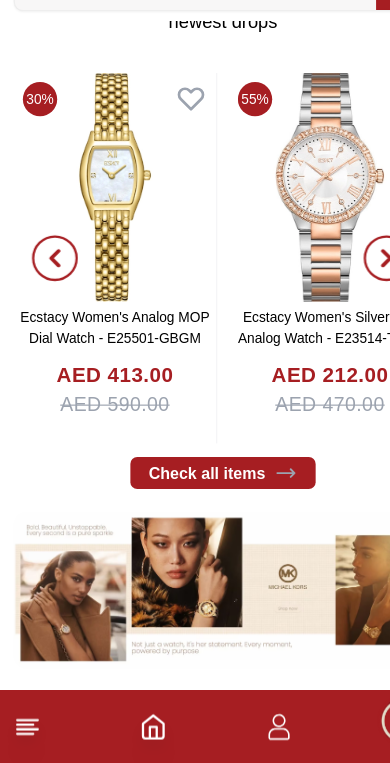 click 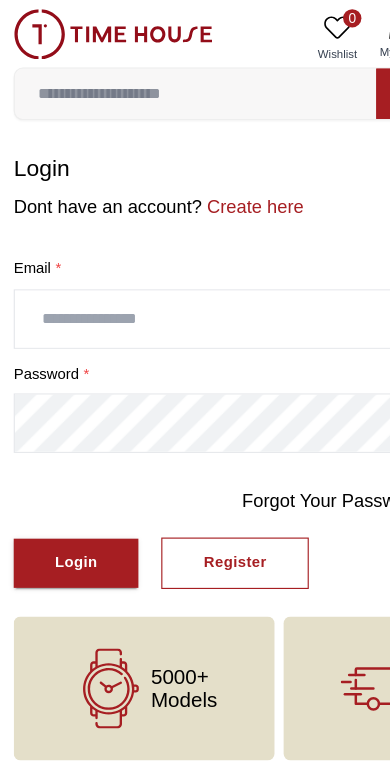 click on "Register" at bounding box center (205, 492) 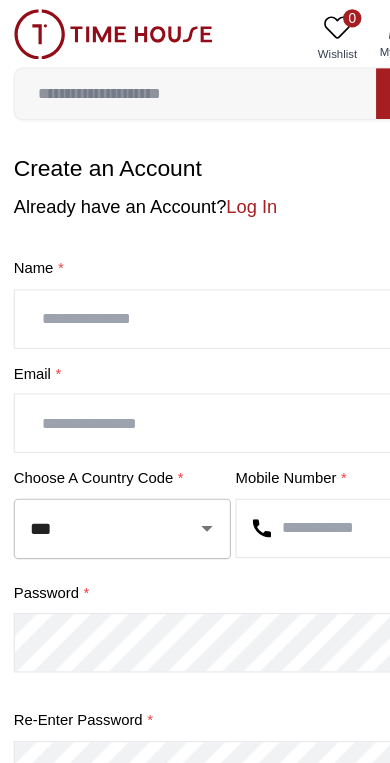 click at bounding box center [195, 279] 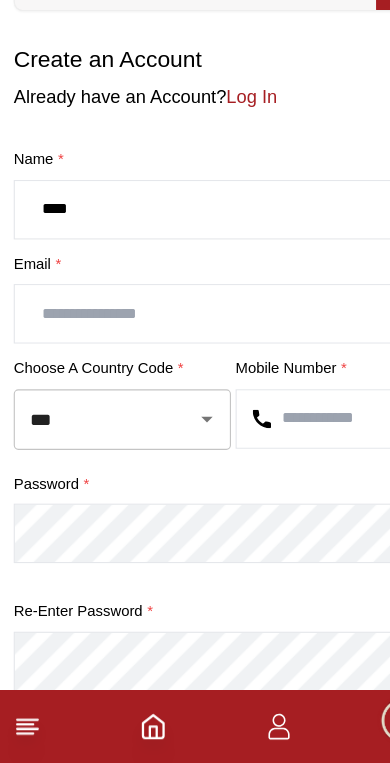 type on "****" 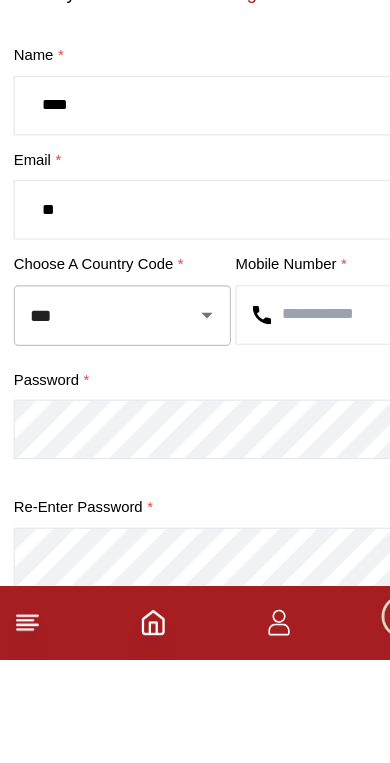 type on "*" 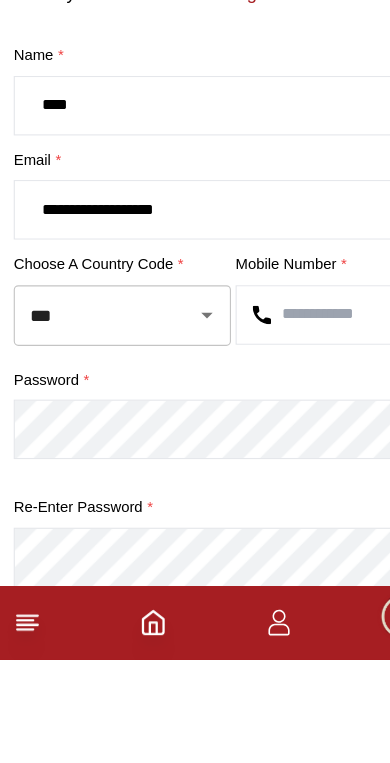 type on "**********" 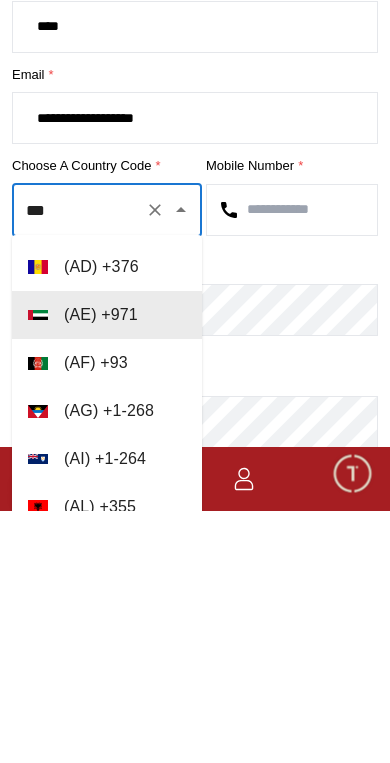click on "( AE ) + [PHONE]" at bounding box center (107, 567) 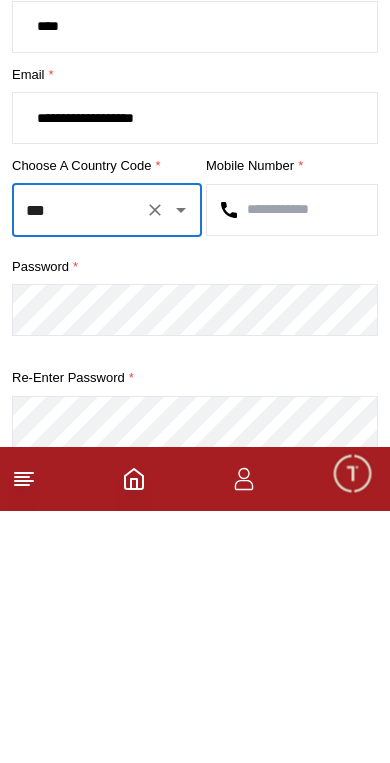 click at bounding box center [292, 462] 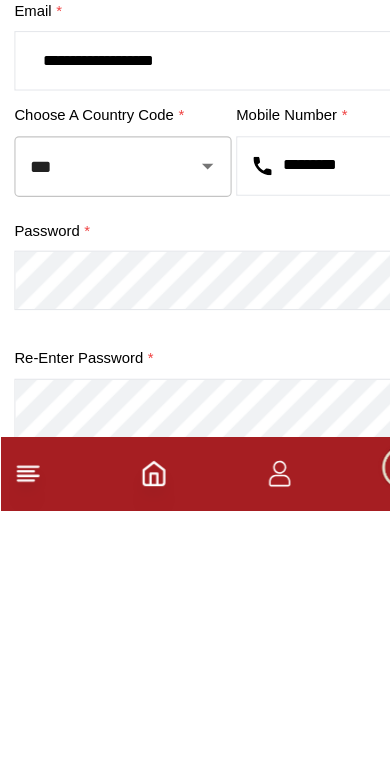 type on "*********" 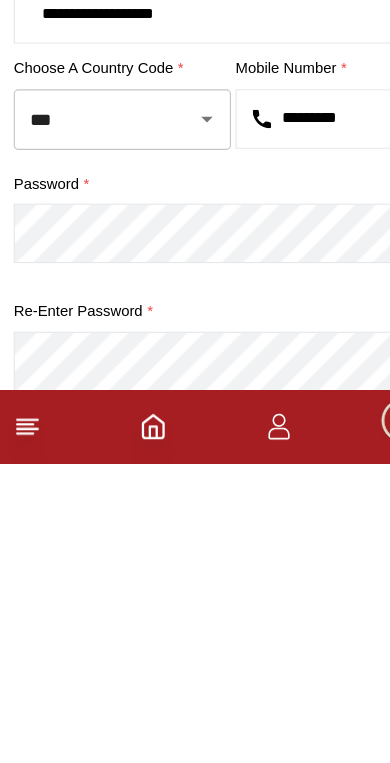 scroll, scrollTop: 109, scrollLeft: 0, axis: vertical 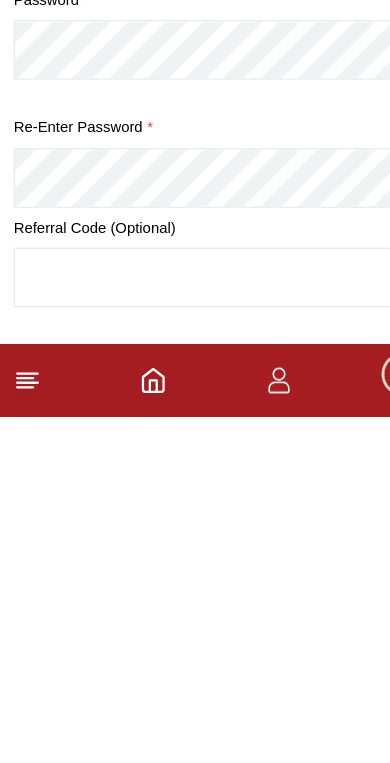 click at bounding box center (195, 641) 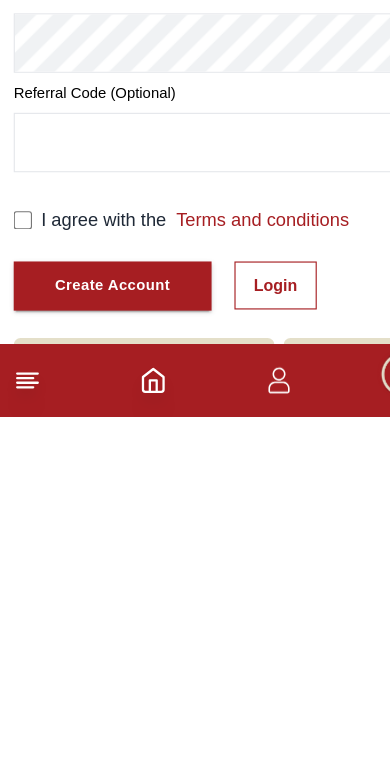scroll, scrollTop: 371, scrollLeft: 0, axis: vertical 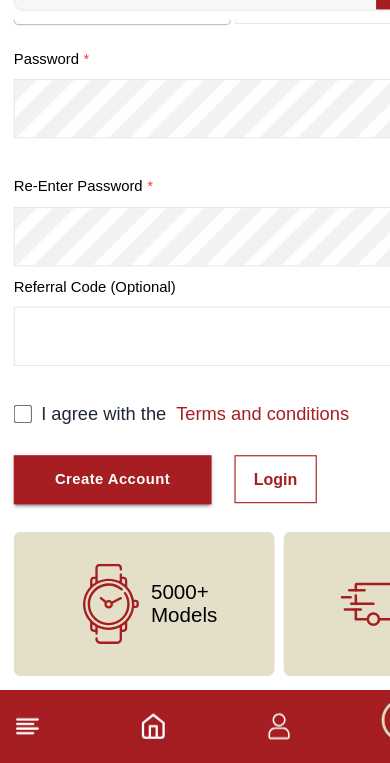 click on "Create Account" at bounding box center (98, 515) 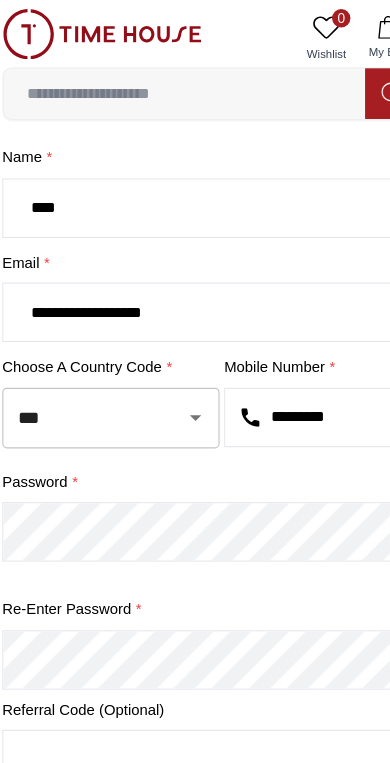 scroll, scrollTop: 73, scrollLeft: 0, axis: vertical 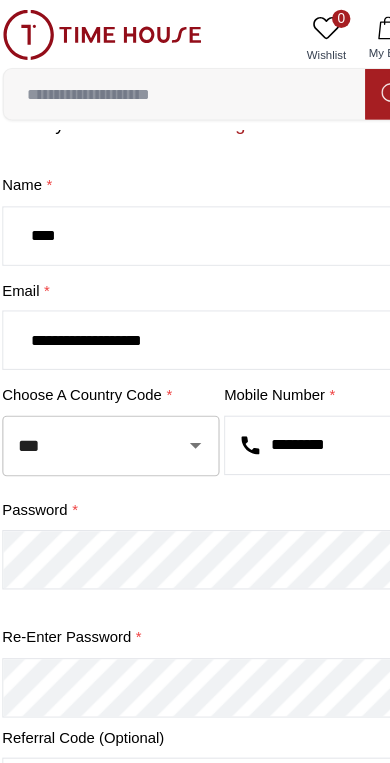 click on "**********" at bounding box center (195, 297) 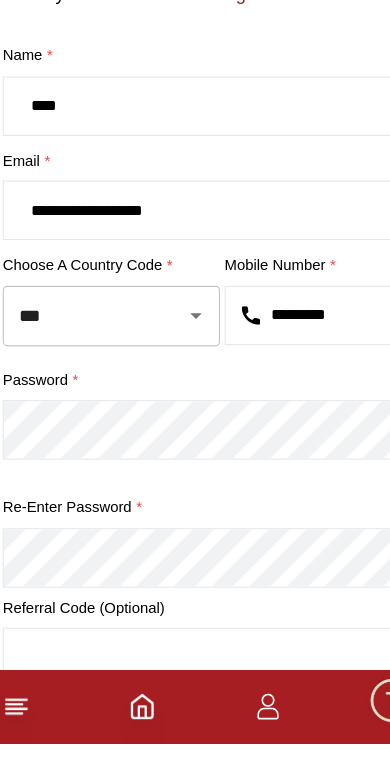 click on "**********" at bounding box center (195, 297) 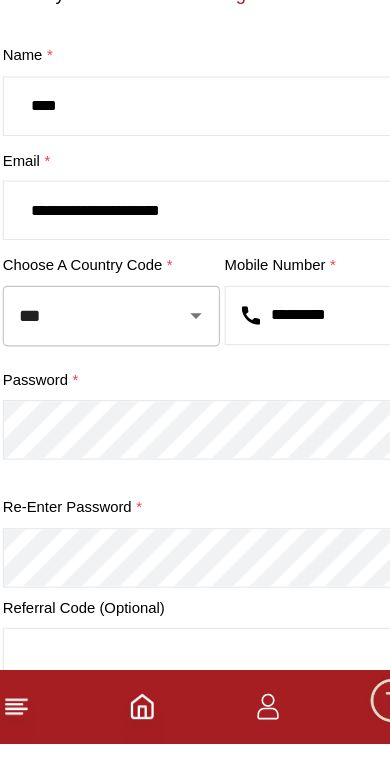 type on "**********" 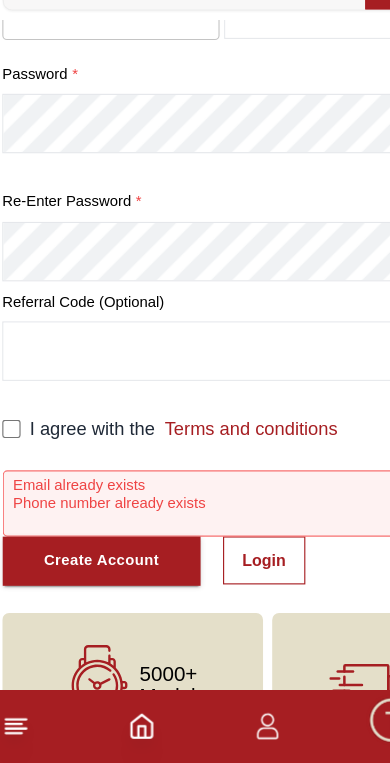 scroll, scrollTop: 359, scrollLeft: 0, axis: vertical 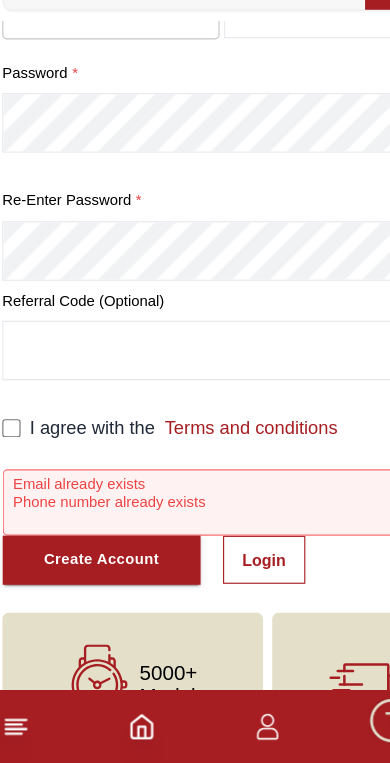 click on "Create Account" at bounding box center (98, 585) 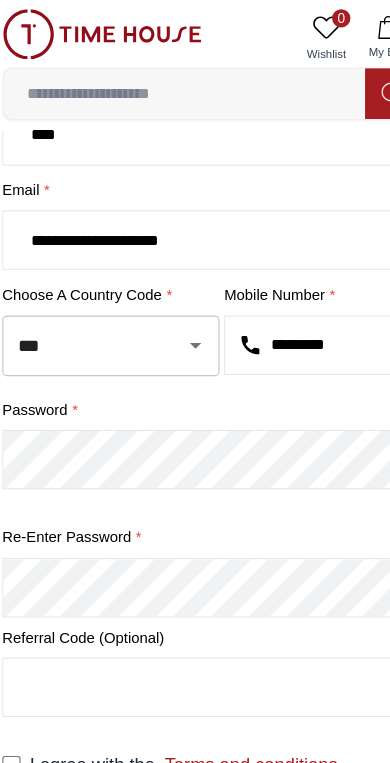 scroll, scrollTop: 160, scrollLeft: 0, axis: vertical 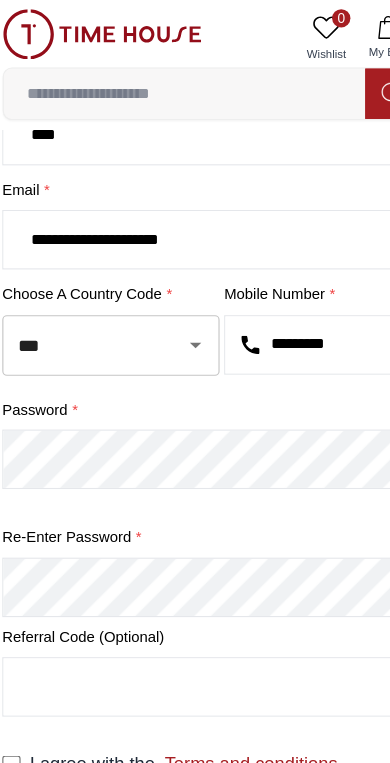 click on "*********" at bounding box center [292, 302] 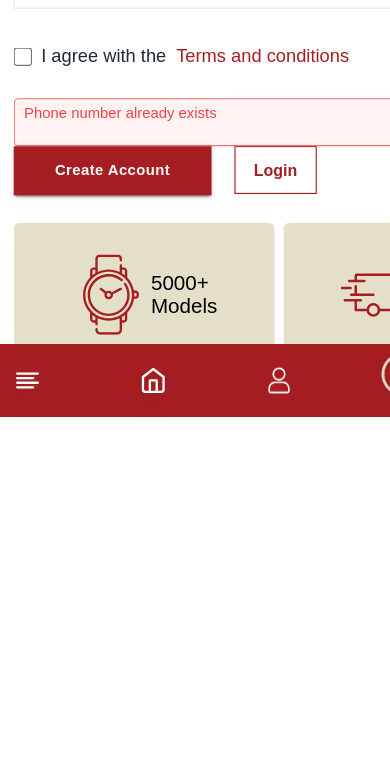 type on "*********" 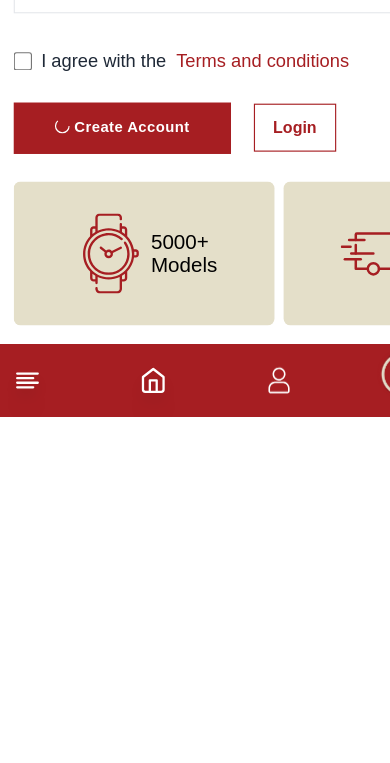 scroll, scrollTop: 372, scrollLeft: 0, axis: vertical 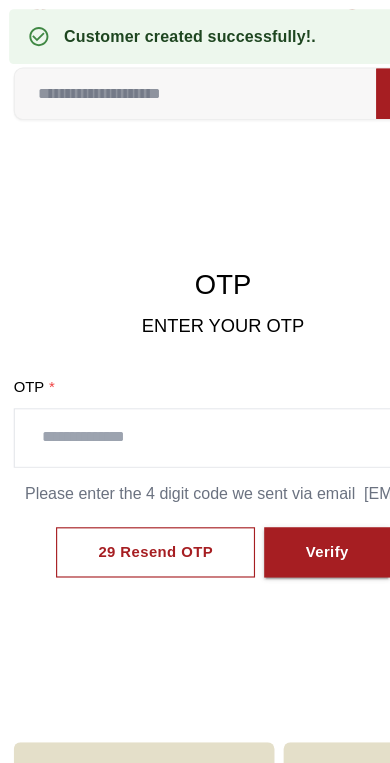 click at bounding box center [195, 383] 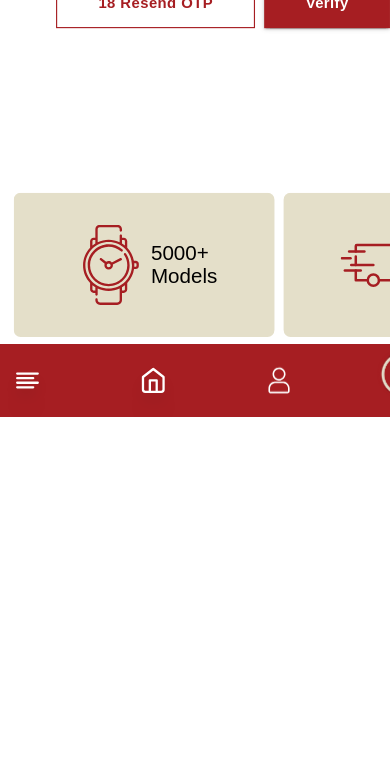 scroll, scrollTop: 85, scrollLeft: 0, axis: vertical 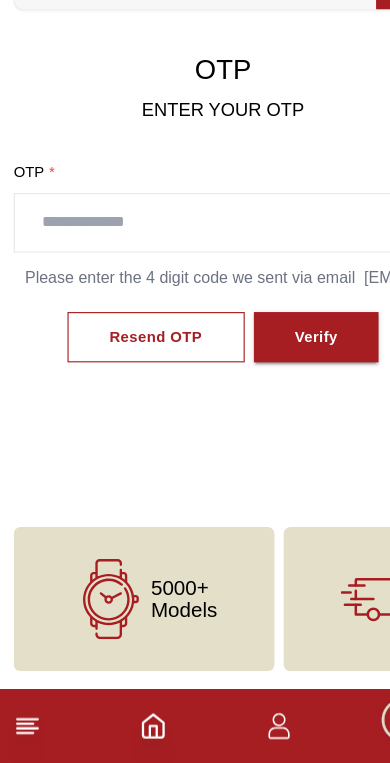 click at bounding box center (195, 731) 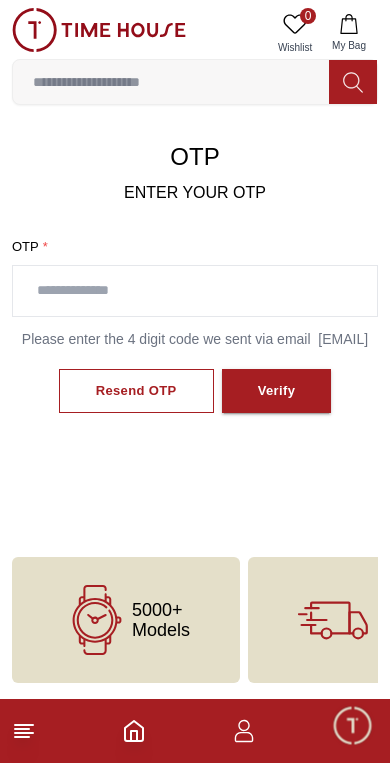 click at bounding box center [195, 731] 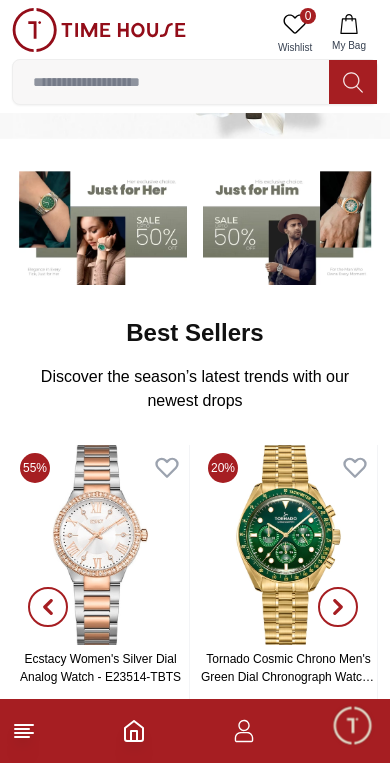 click 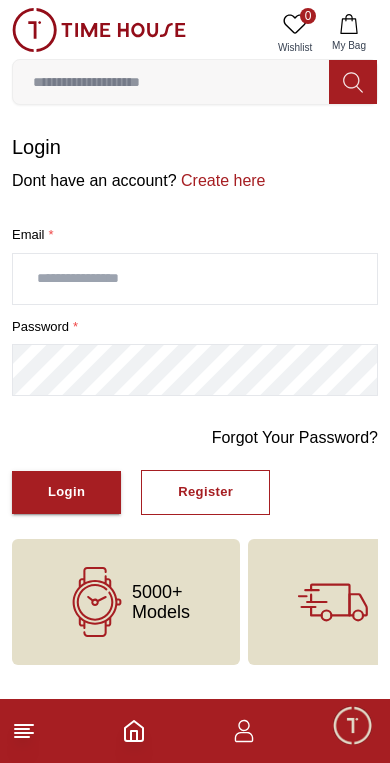 click on "Register" at bounding box center (205, 492) 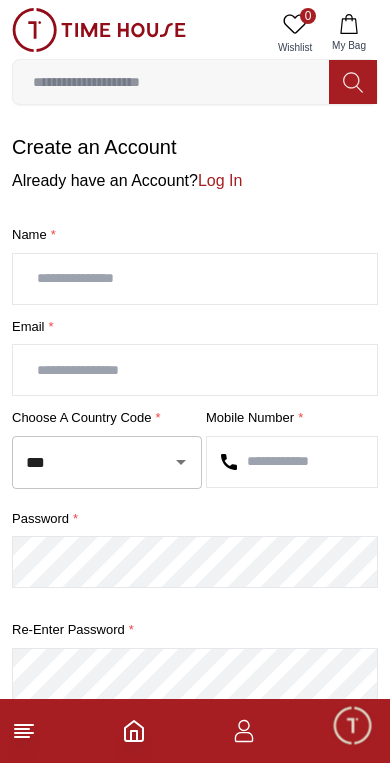click at bounding box center [195, 279] 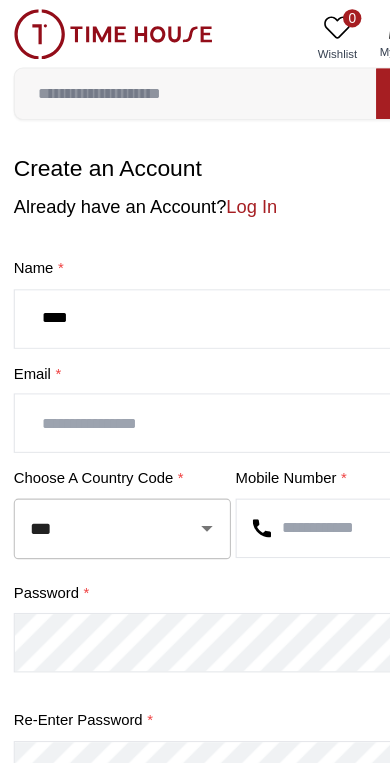 type on "****" 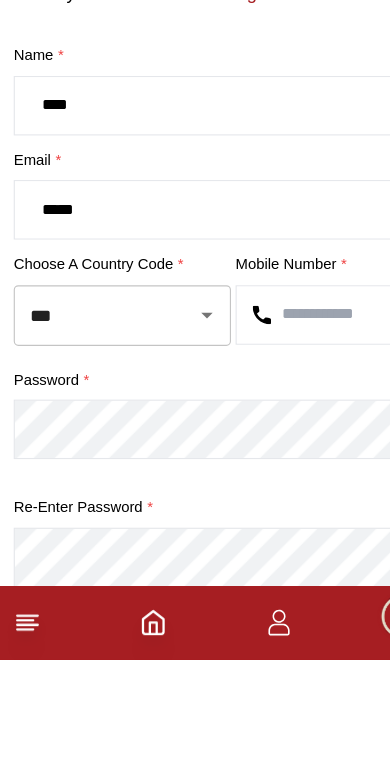 type on "*****" 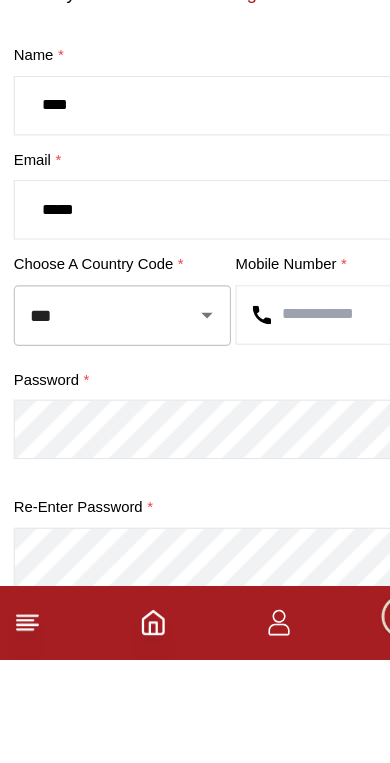 click at bounding box center (292, 462) 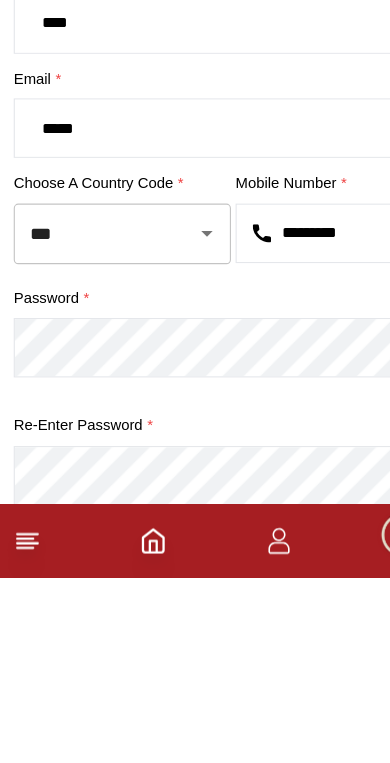 type on "*********" 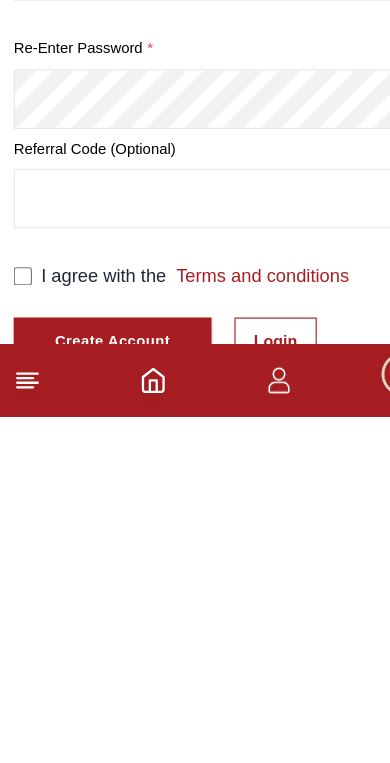 scroll, scrollTop: 371, scrollLeft: 0, axis: vertical 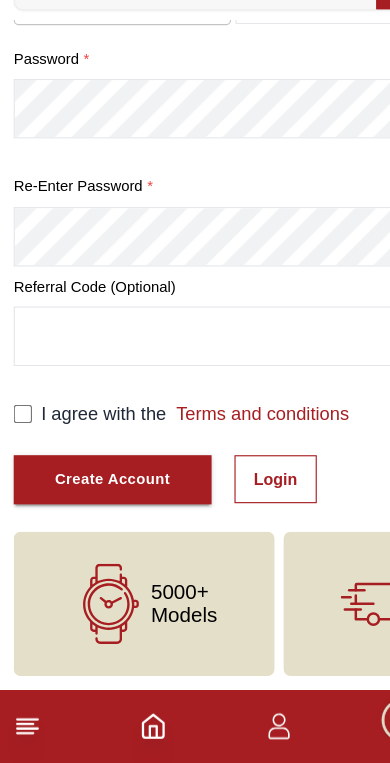 click on "Create Account" at bounding box center (98, 515) 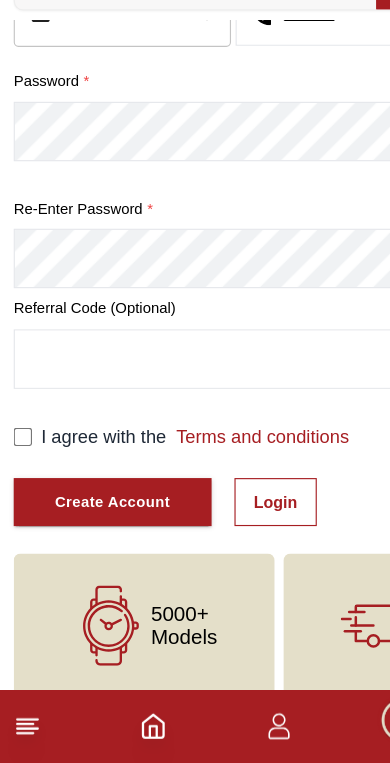 click on "Create Account" at bounding box center [98, 535] 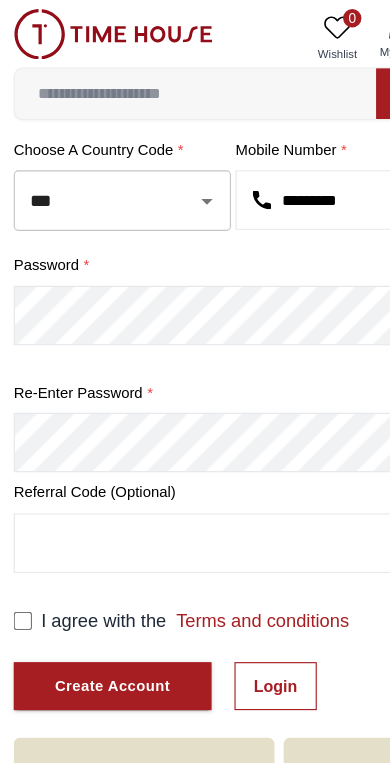 scroll, scrollTop: 303, scrollLeft: 0, axis: vertical 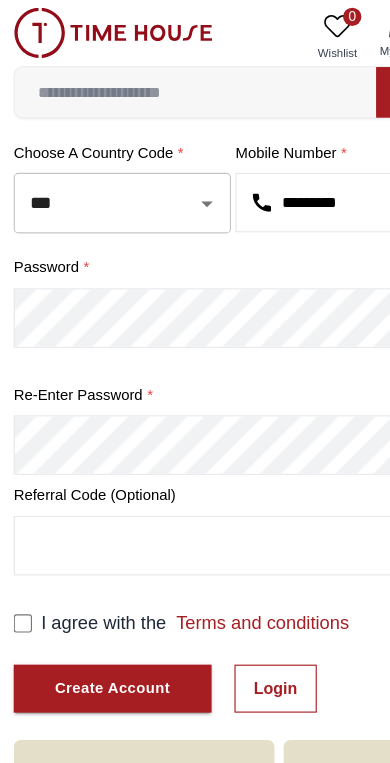 click on "Create Account" at bounding box center (98, 603) 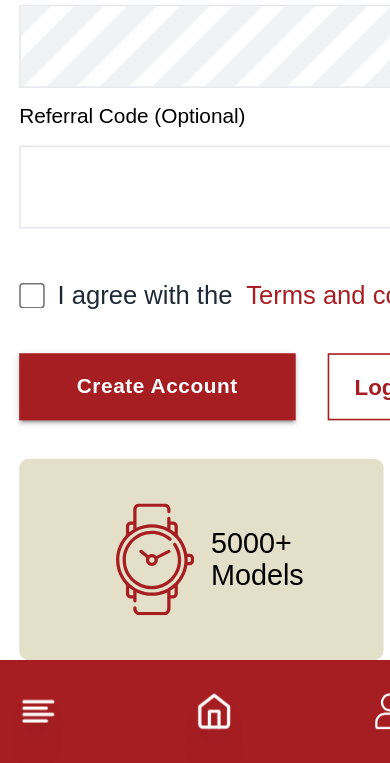 click on "5000+ Models" at bounding box center (126, 636) 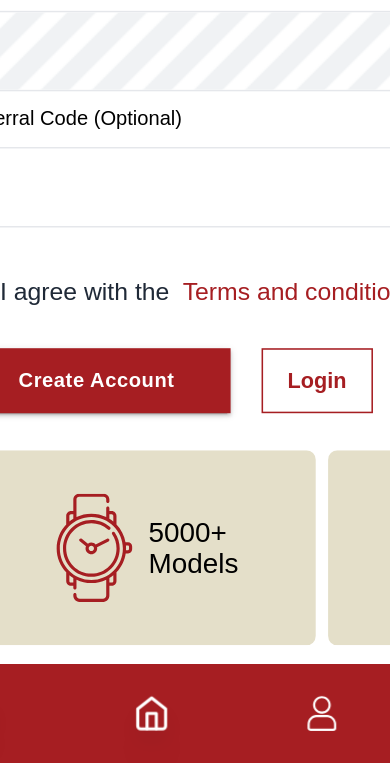 scroll, scrollTop: 389, scrollLeft: 0, axis: vertical 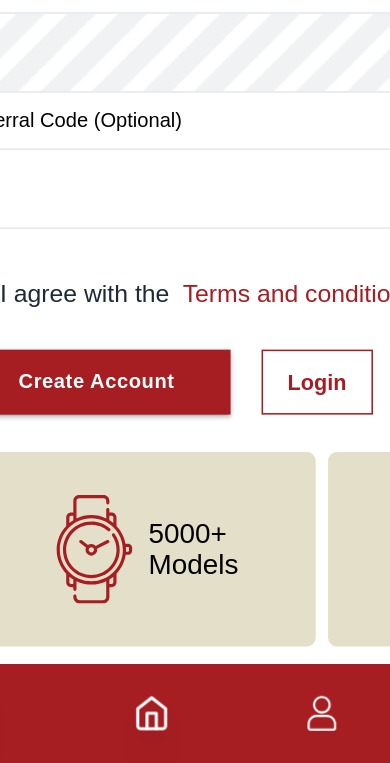 click on "5000+ Models" at bounding box center [126, 625] 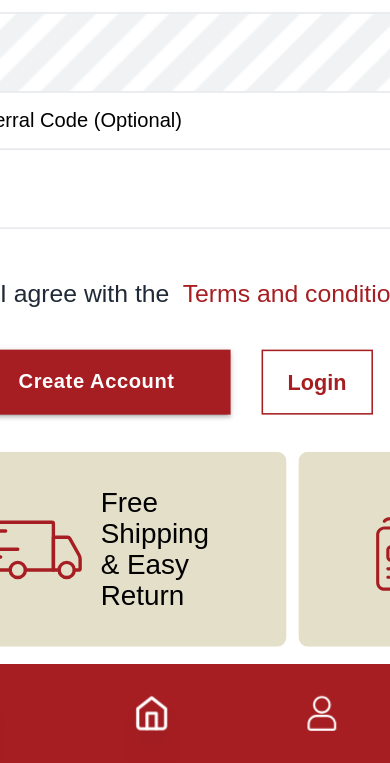 scroll, scrollTop: 0, scrollLeft: 291, axis: horizontal 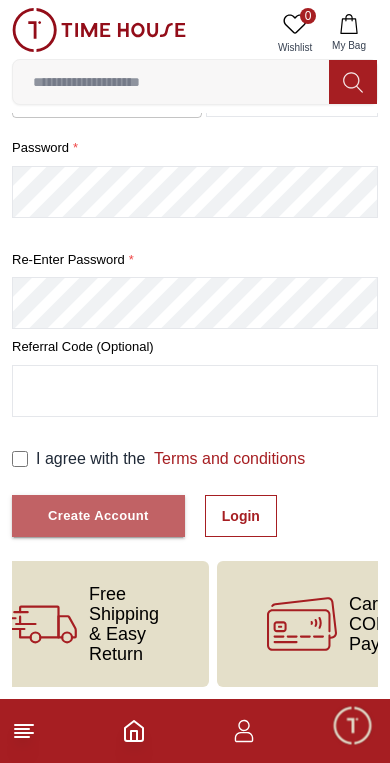 click on "Create Account" at bounding box center (98, 516) 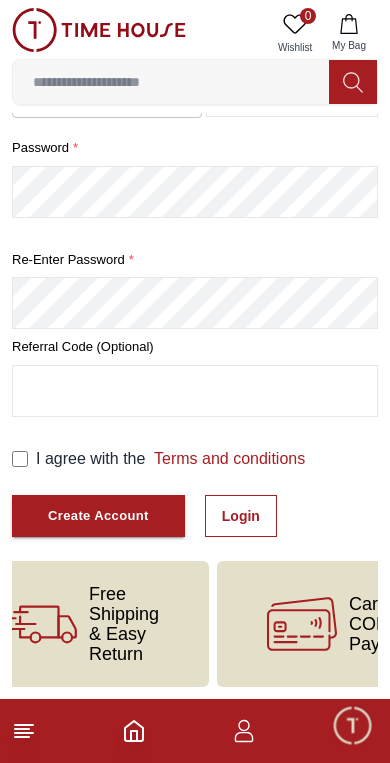 click on "Create Account" at bounding box center [98, 516] 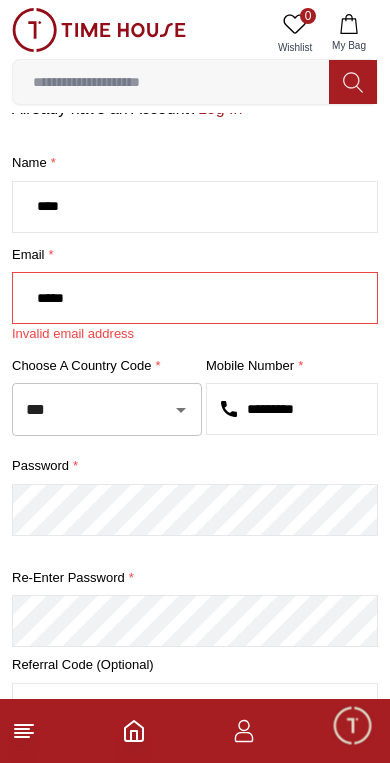 scroll, scrollTop: 69, scrollLeft: 0, axis: vertical 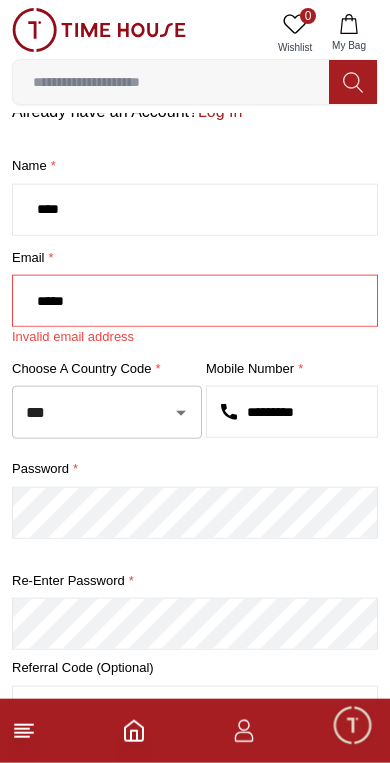 click on "*****" at bounding box center [195, 301] 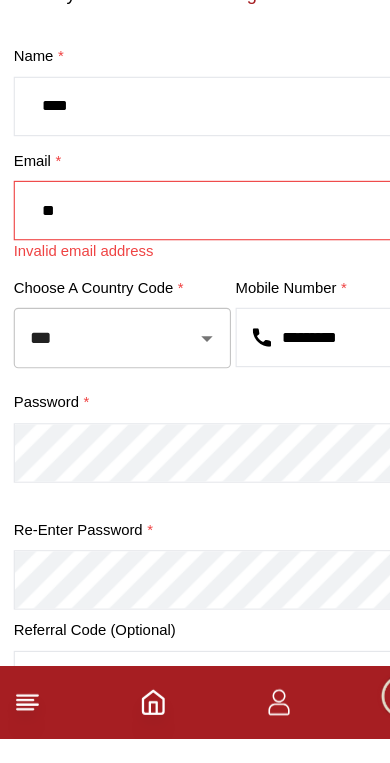 type on "*" 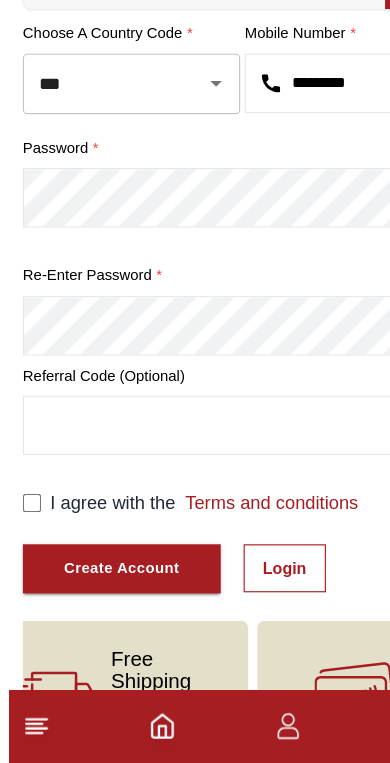 scroll, scrollTop: 371, scrollLeft: 0, axis: vertical 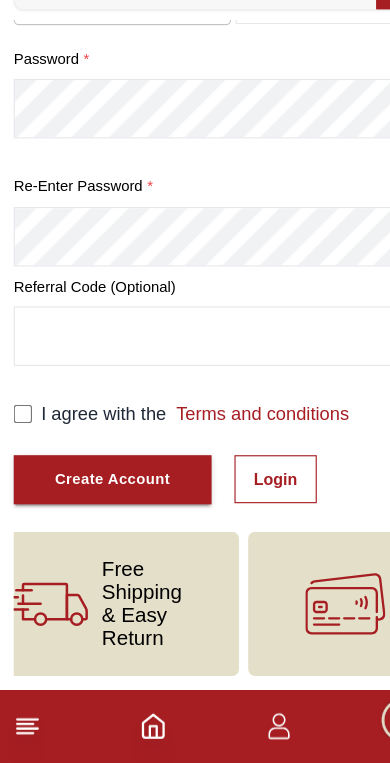 click on "Create Account" at bounding box center (98, 515) 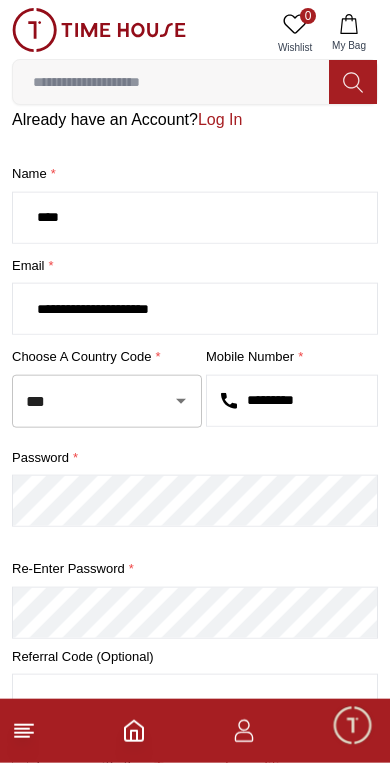 scroll, scrollTop: 84, scrollLeft: 0, axis: vertical 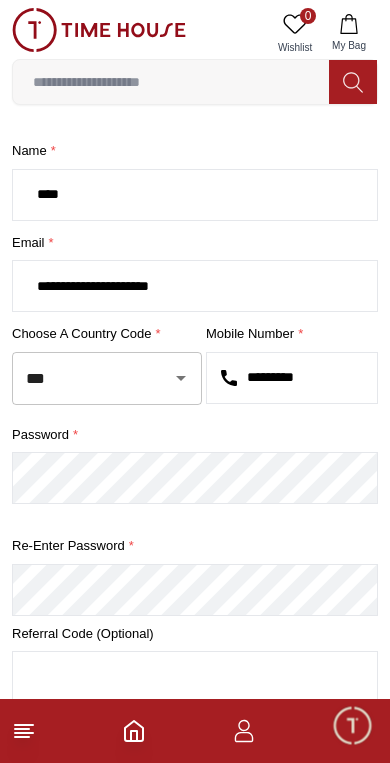 click on "**********" at bounding box center (195, 286) 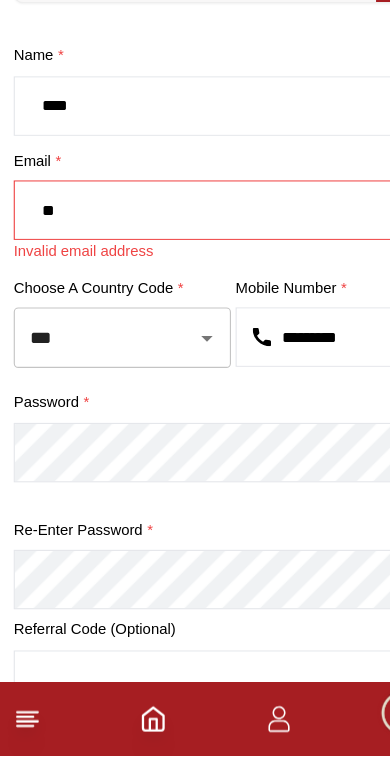 type on "*" 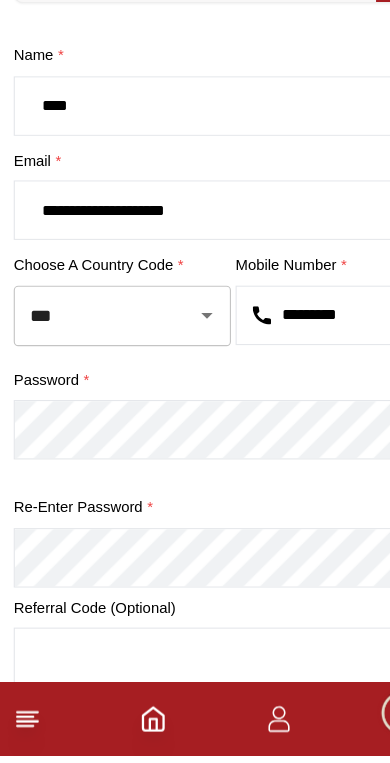 type on "**********" 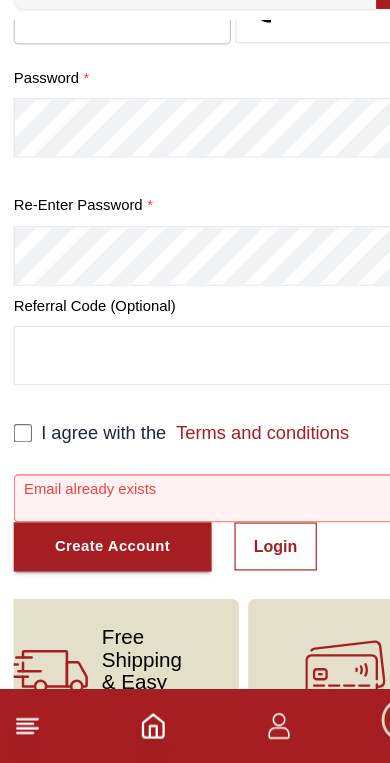 scroll, scrollTop: 355, scrollLeft: 0, axis: vertical 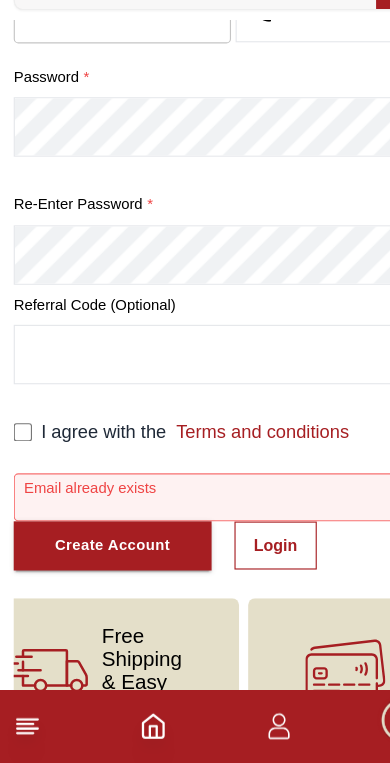 click on "Create Account" at bounding box center (98, 573) 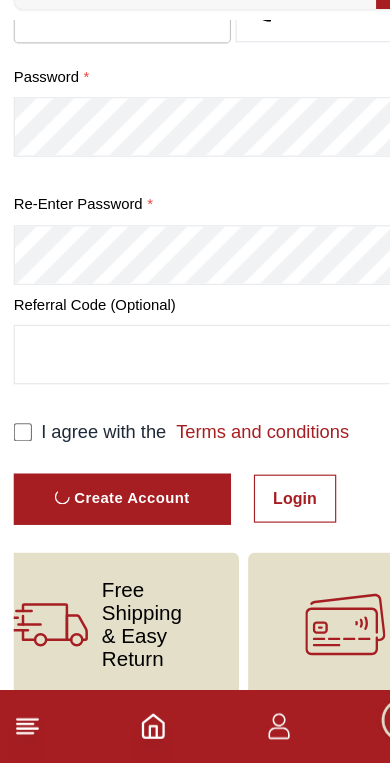 scroll, scrollTop: 0, scrollLeft: 0, axis: both 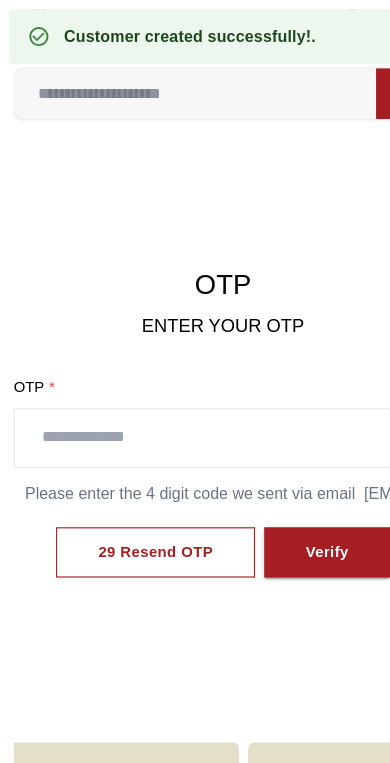 click at bounding box center (195, 383) 